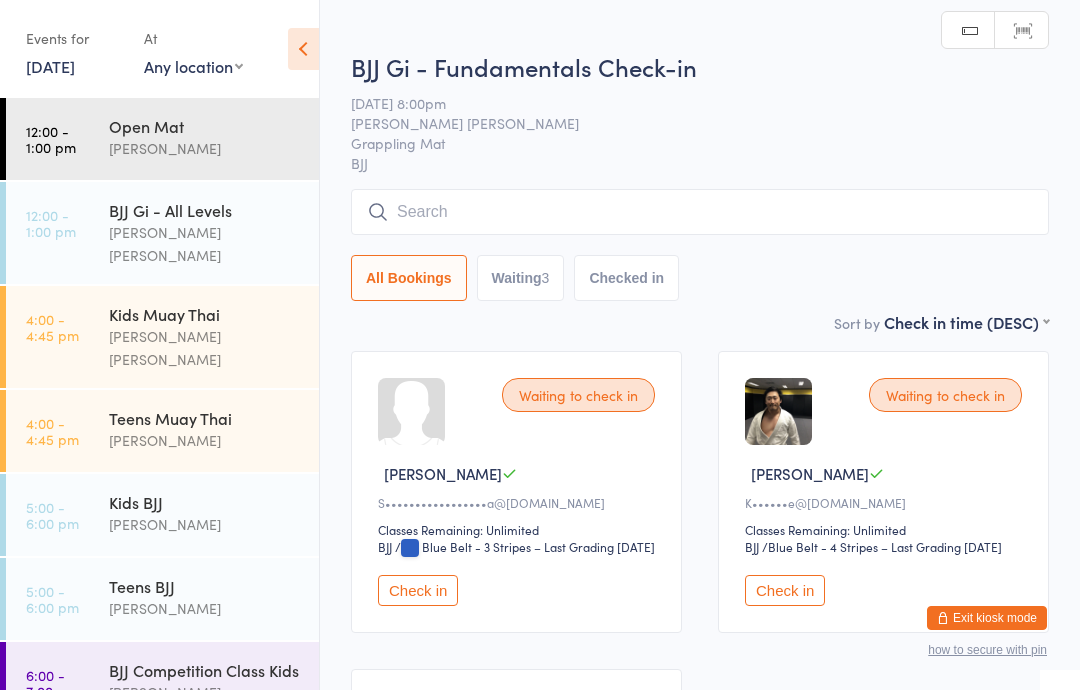 scroll, scrollTop: 0, scrollLeft: 0, axis: both 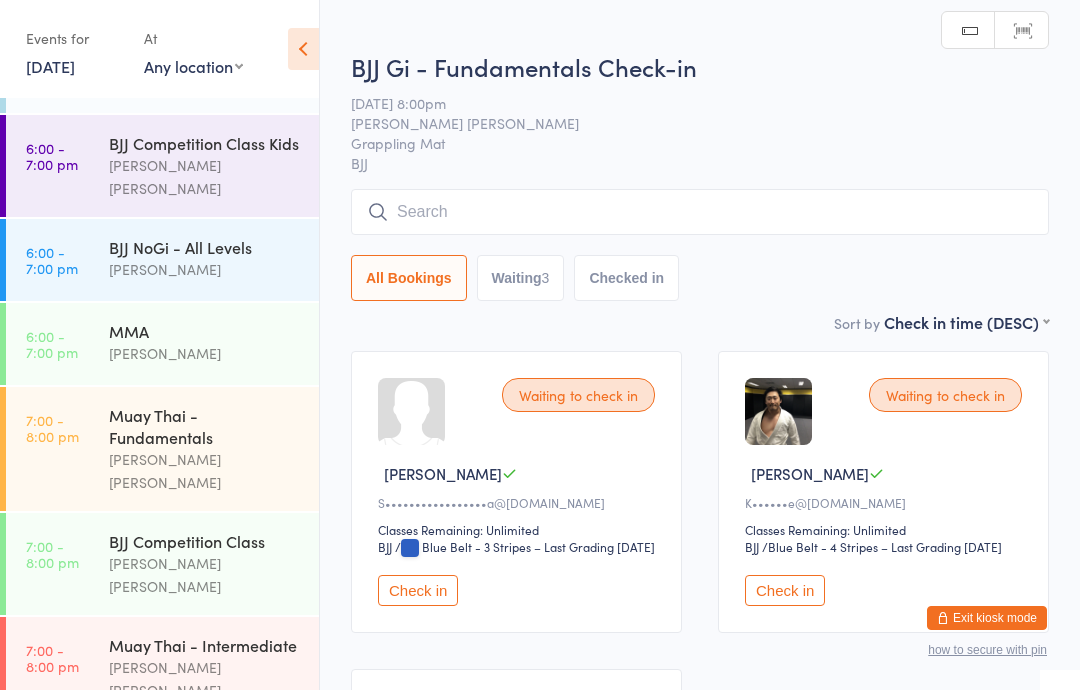 click at bounding box center [700, 212] 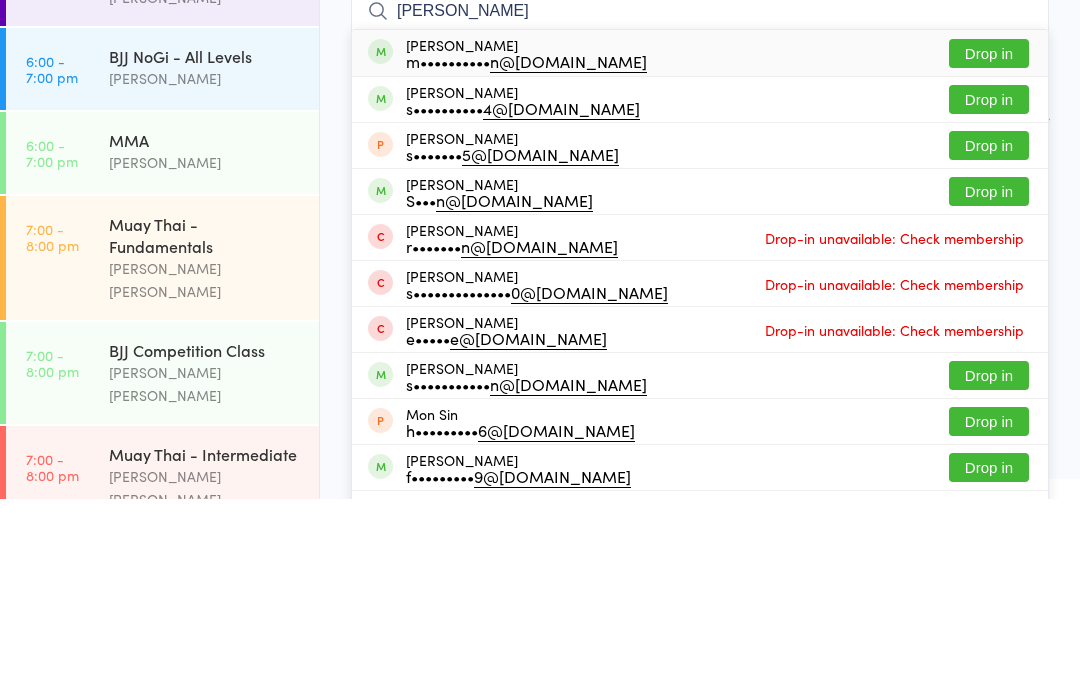 type on "[PERSON_NAME]" 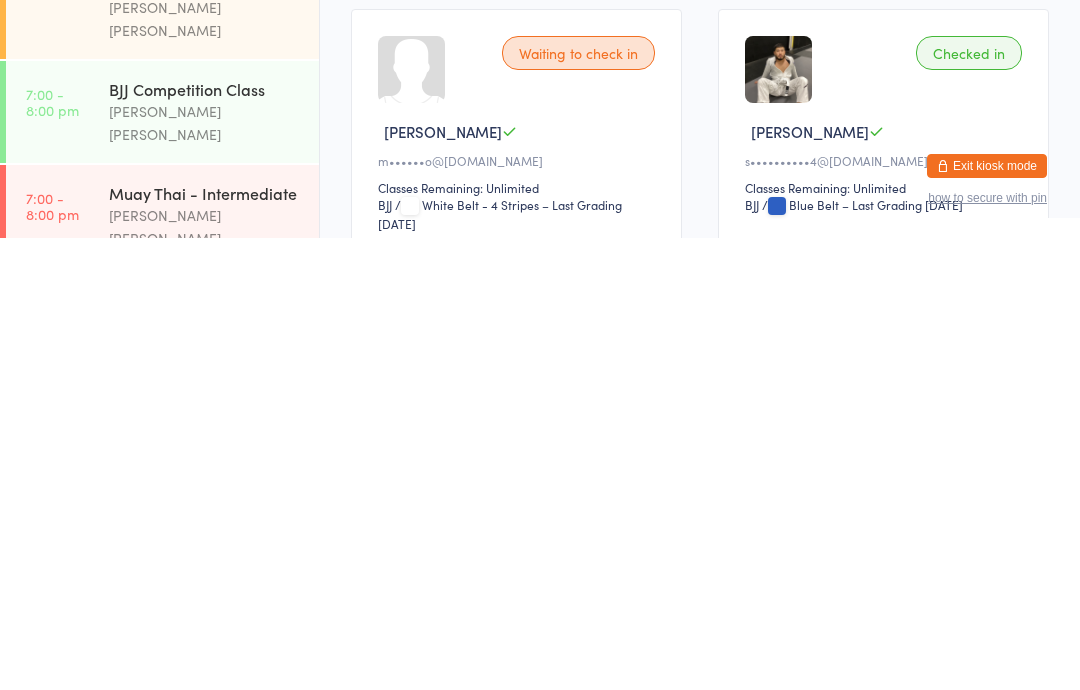 scroll, scrollTop: 211, scrollLeft: 0, axis: vertical 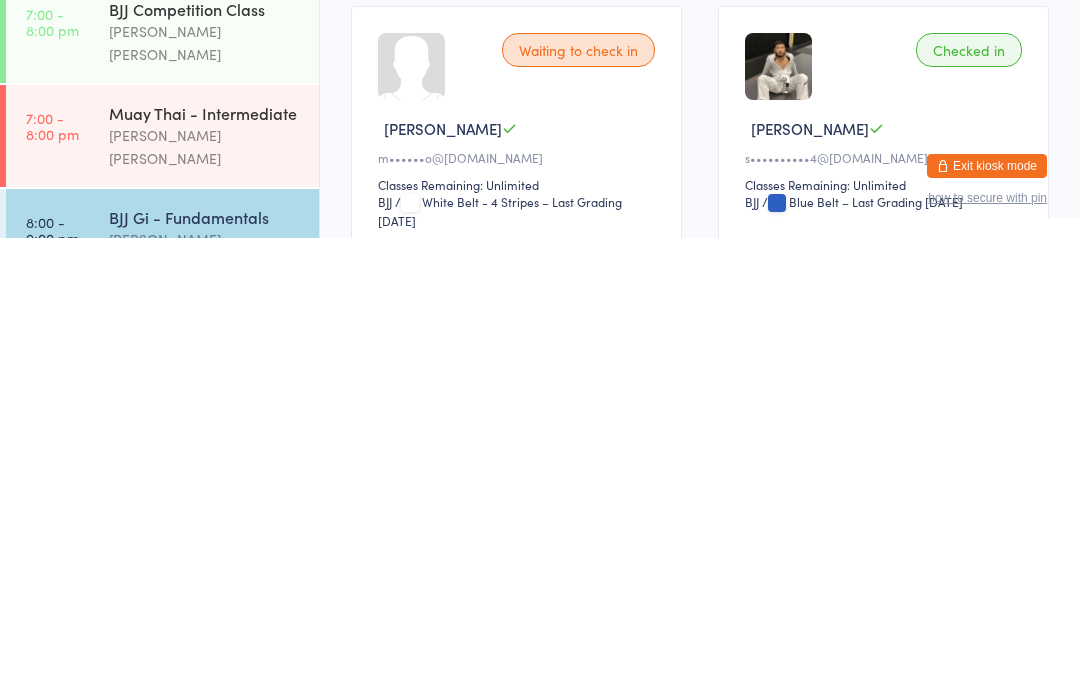 click on "Muay Thai - All Levels" at bounding box center [205, 773] 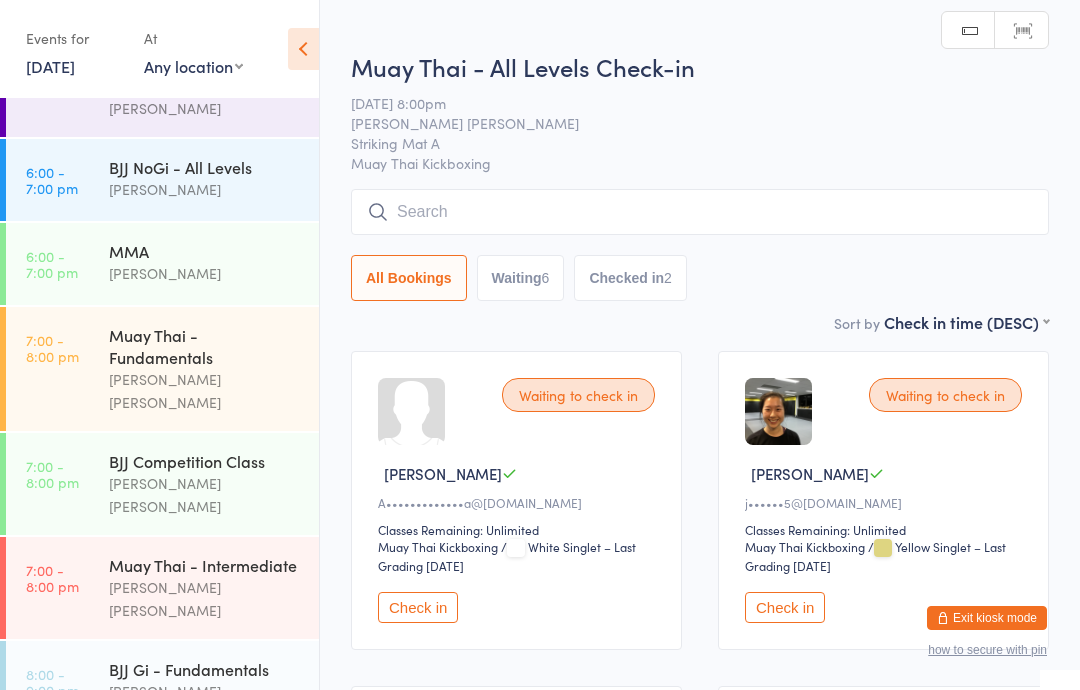 scroll, scrollTop: 53, scrollLeft: 0, axis: vertical 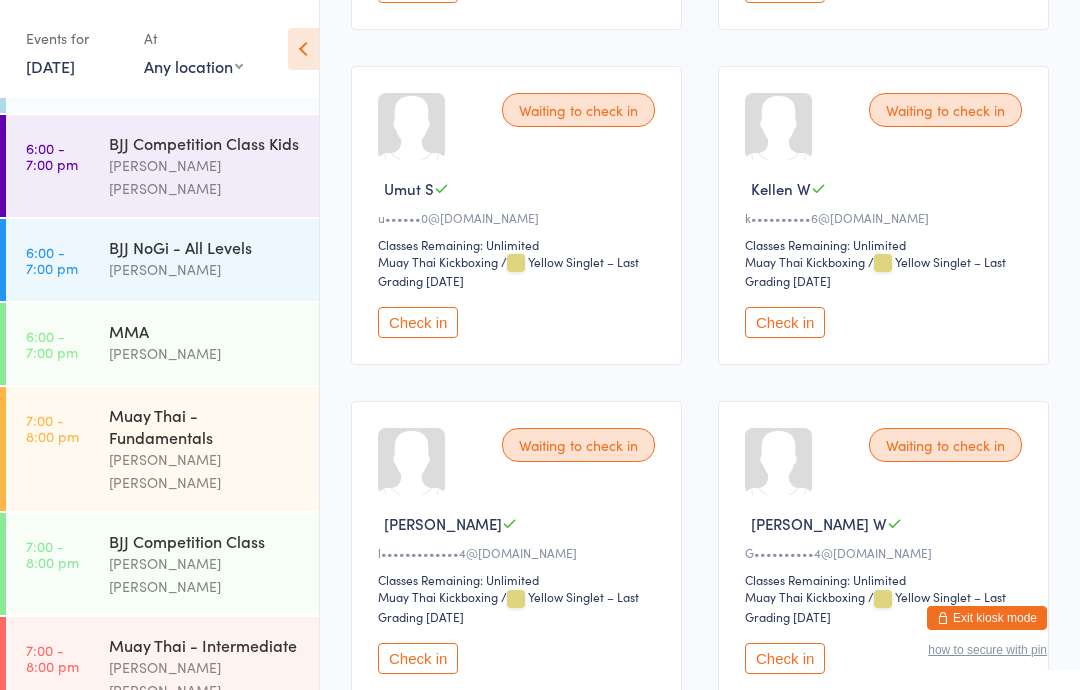 click on "Check in" at bounding box center [418, 322] 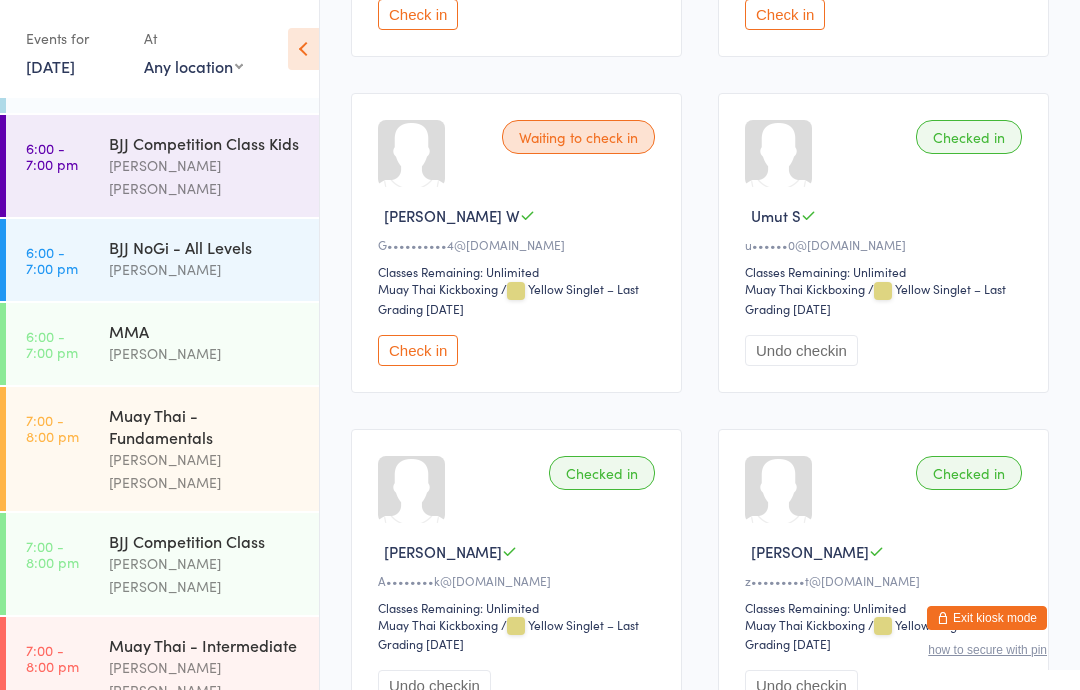 scroll, scrollTop: 1072, scrollLeft: 0, axis: vertical 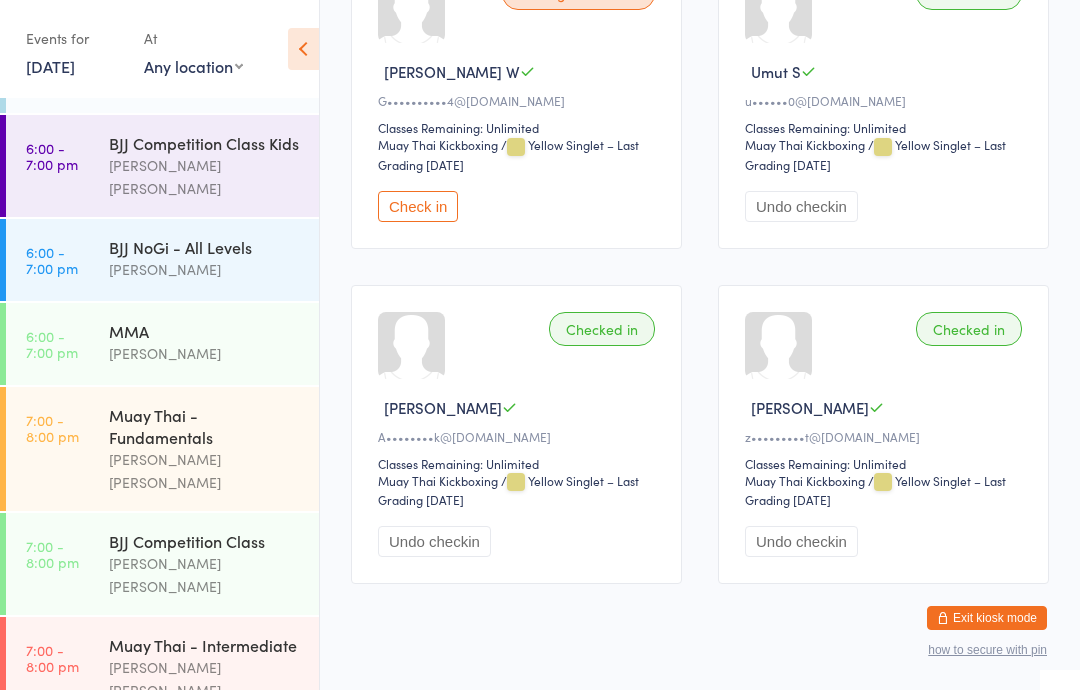 click on "[PERSON_NAME] [PERSON_NAME]" at bounding box center [205, 783] 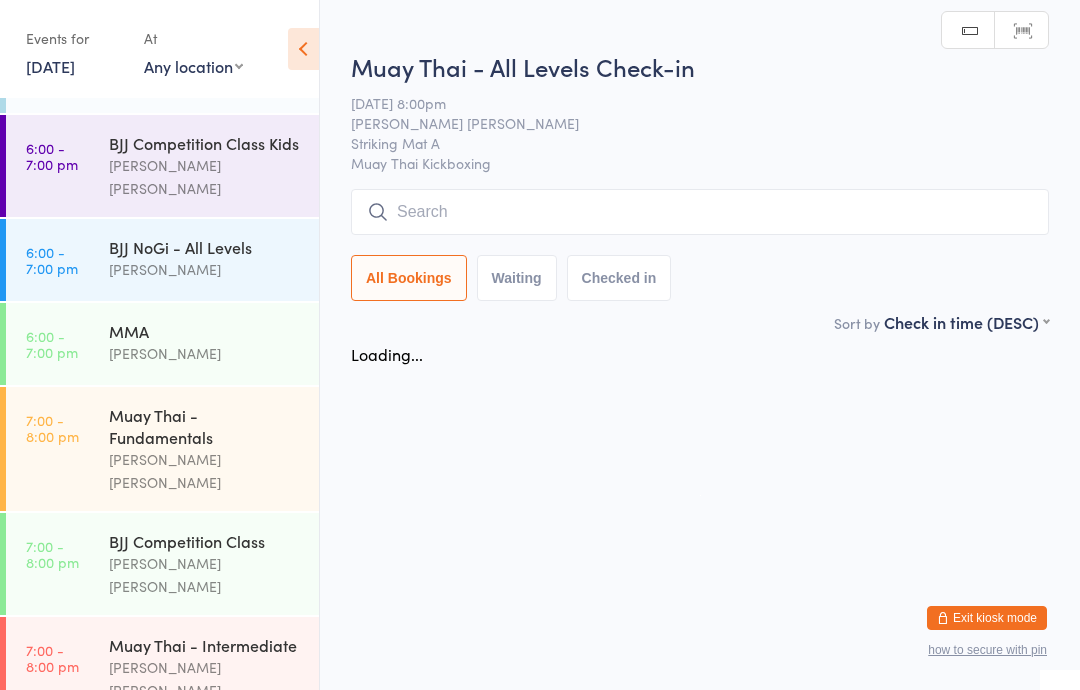 scroll, scrollTop: 0, scrollLeft: 0, axis: both 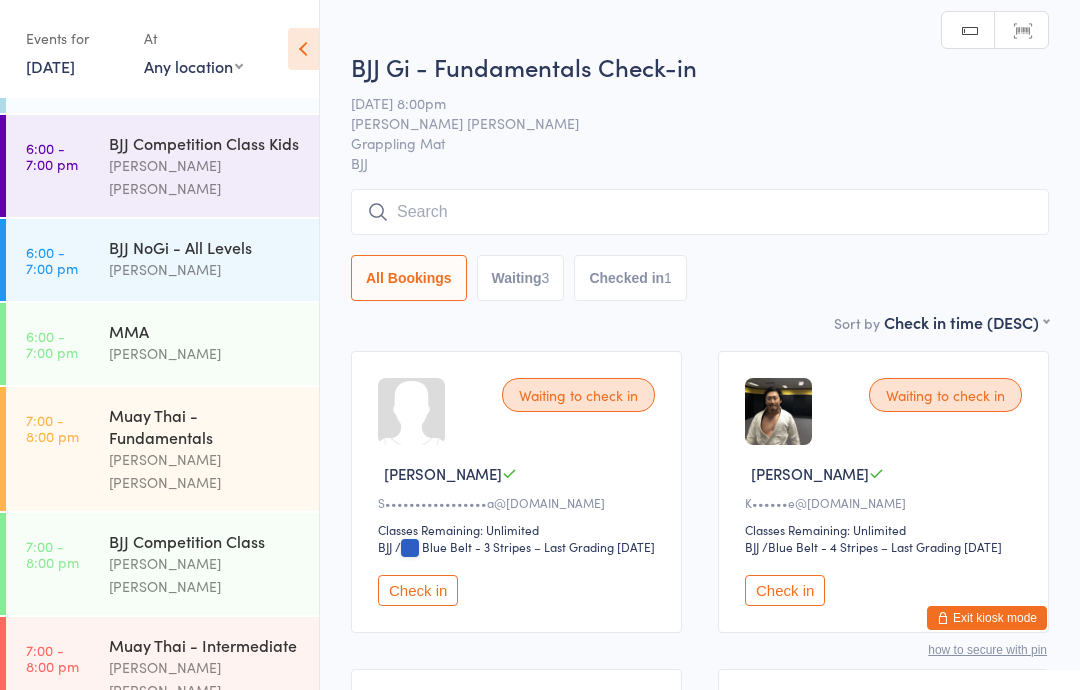 click at bounding box center (700, 212) 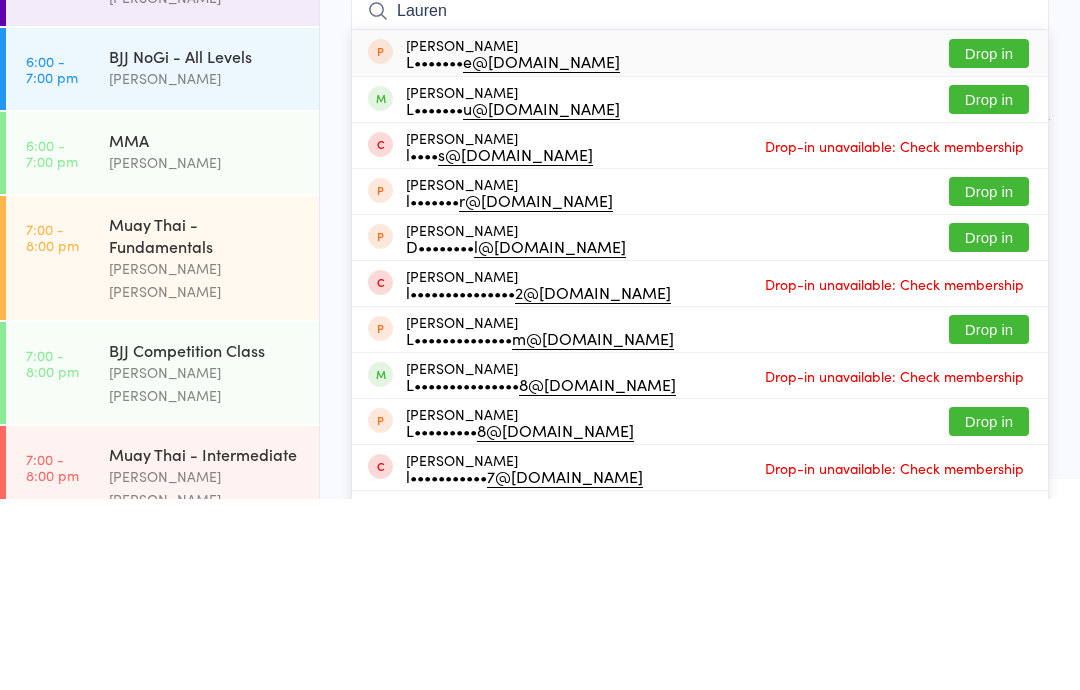 type on "Lauren" 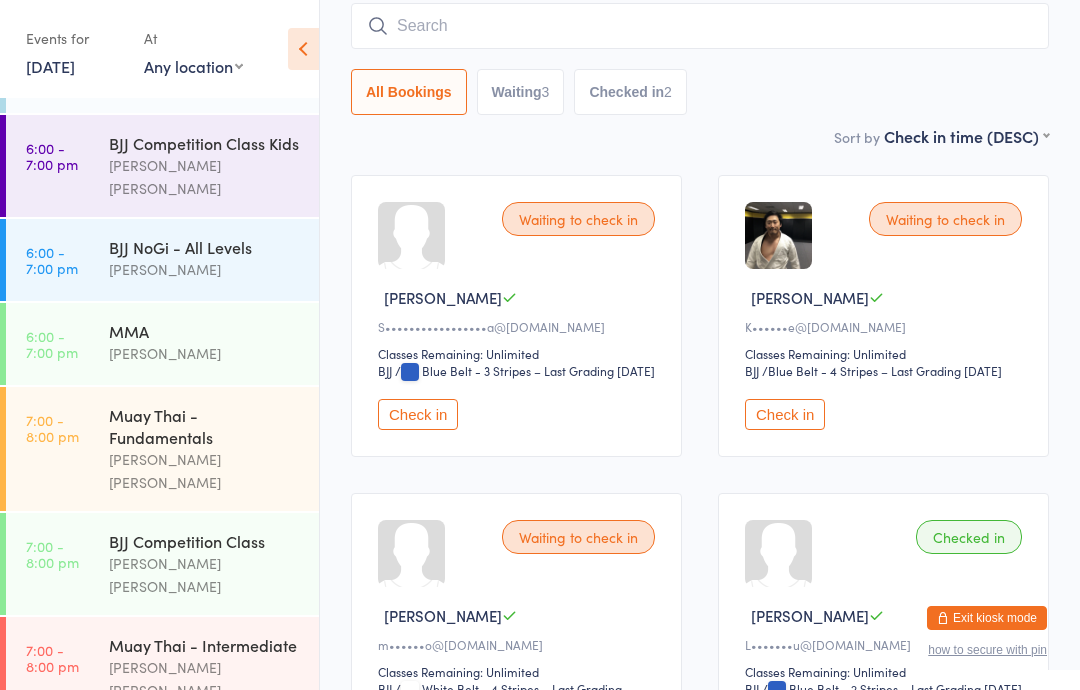scroll, scrollTop: 175, scrollLeft: 0, axis: vertical 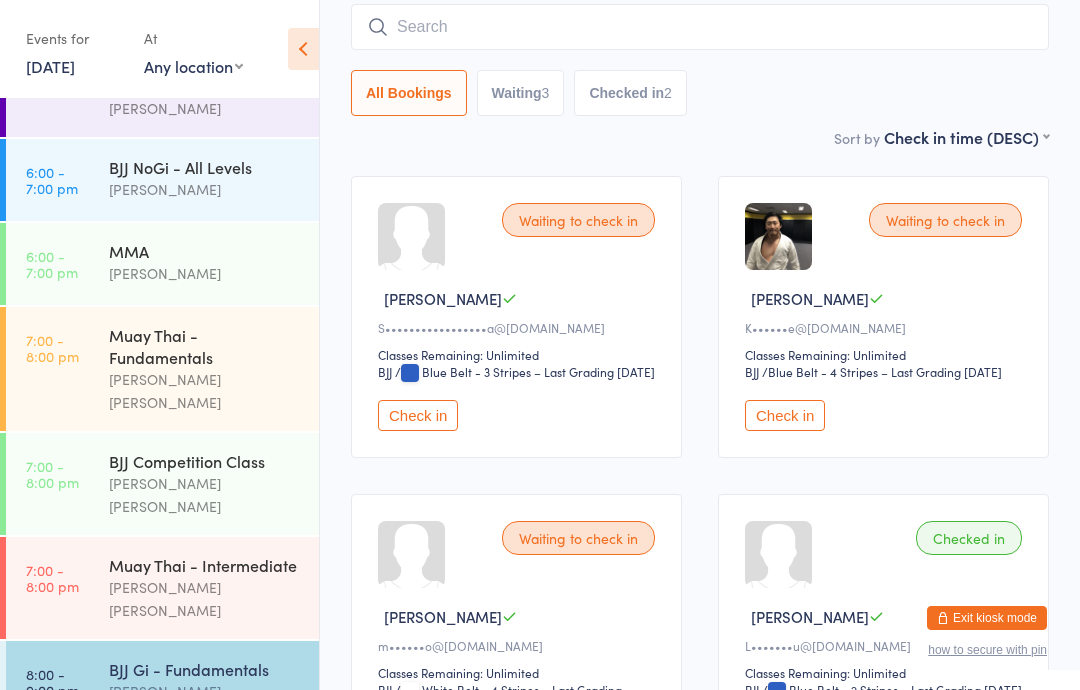 click on "BJJ Gi - Fundamentals Check-in [DATE] 8:00pm  [PERSON_NAME] [PERSON_NAME]  Grappling Mat  BJJ  Manual search Scanner input All Bookings Waiting  3 Checked in  2 Sort by   Check in time (DESC) First name (ASC) First name (DESC) Last name (ASC) Last name (DESC) Check in time (ASC) Check in time (DESC) Rank (ASC) Rank (DESC) Waiting to check in [PERSON_NAME]••••••••••••••••• a@[DOMAIN_NAME] Classes Remaining: Unlimited BJJ  BJJ   /  Blue Belt - 3 Stripes – Last Grading [DATE]   Check in Waiting to check in [PERSON_NAME] [PERSON_NAME]•••••• e@[DOMAIN_NAME] Classes Remaining: Unlimited BJJ  BJJ   /  Blue Belt - 4 Stripes – Last Grading [DATE]   Check in Waiting to check in [PERSON_NAME] S  m•••••• o@[DOMAIN_NAME] Classes Remaining: Unlimited BJJ  BJJ   /  White Belt - 4 Stripes – Last Grading [DATE]   Check in Checked in [PERSON_NAME]••••••• u@[DOMAIN_NAME] Classes Remaining: Unlimited BJJ  BJJ   /  Blue Belt - 2 Stripes – Last Grading [DATE]   Undo checkin Checked in BJJ" at bounding box center (700, 491) 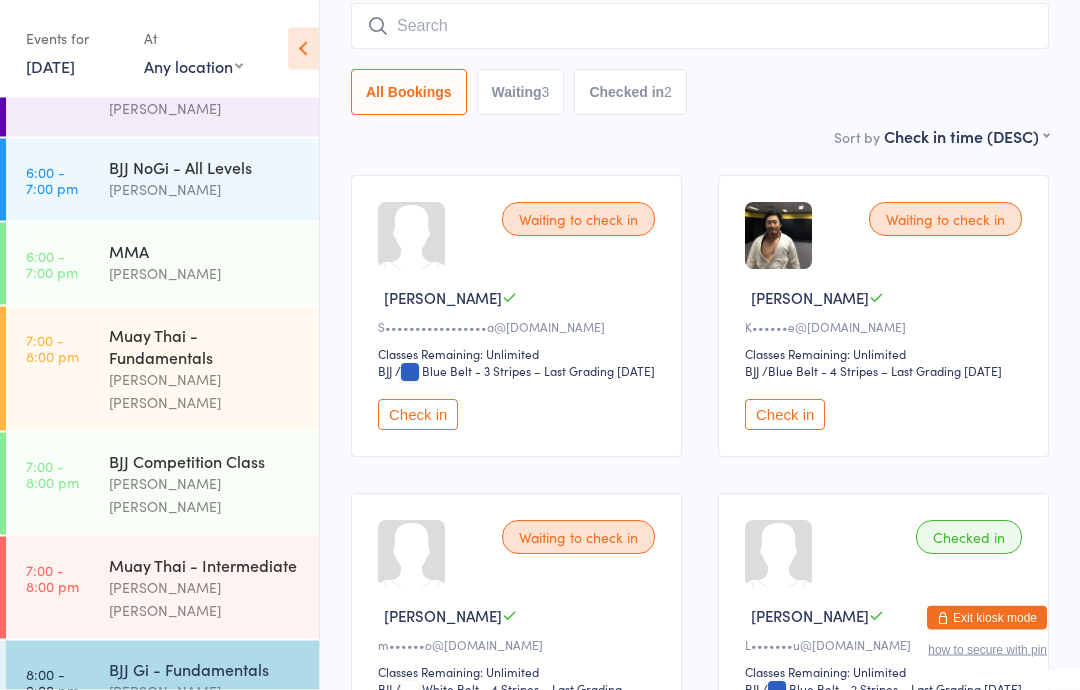 scroll, scrollTop: 176, scrollLeft: 0, axis: vertical 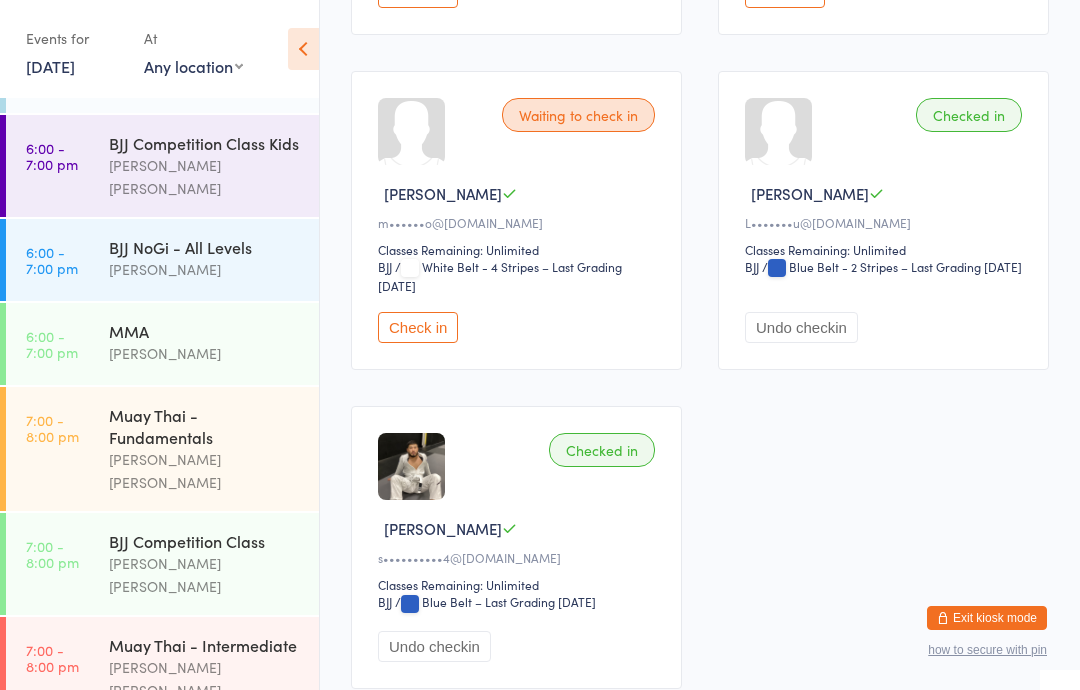 click on "Muay Thai - All Levels" at bounding box center (205, 853) 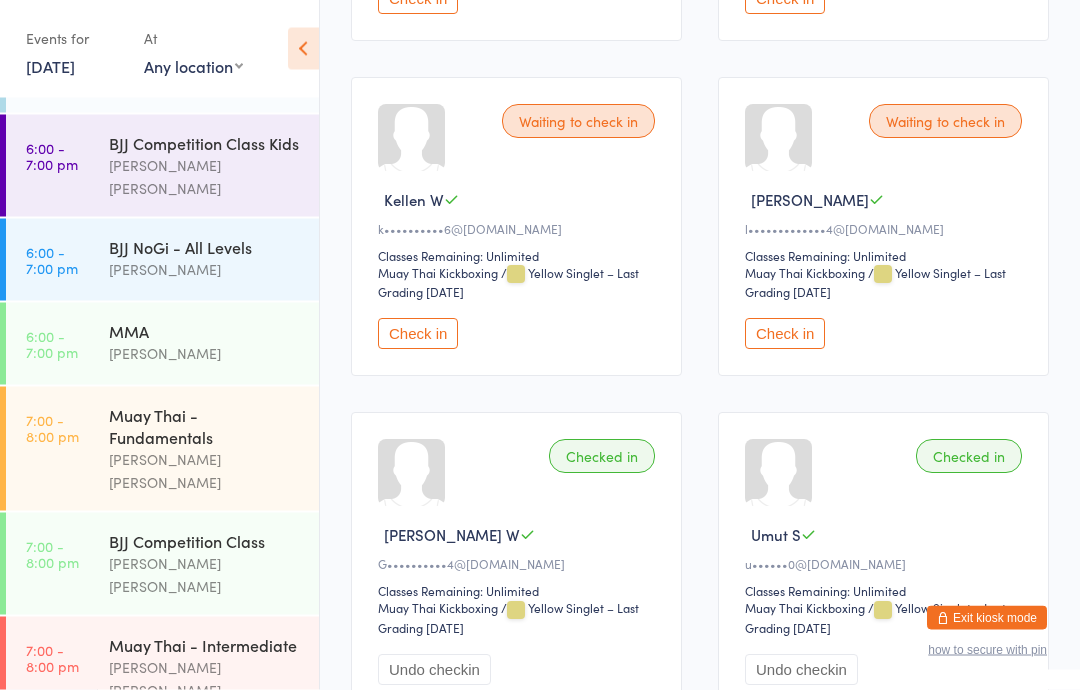 scroll, scrollTop: 609, scrollLeft: 0, axis: vertical 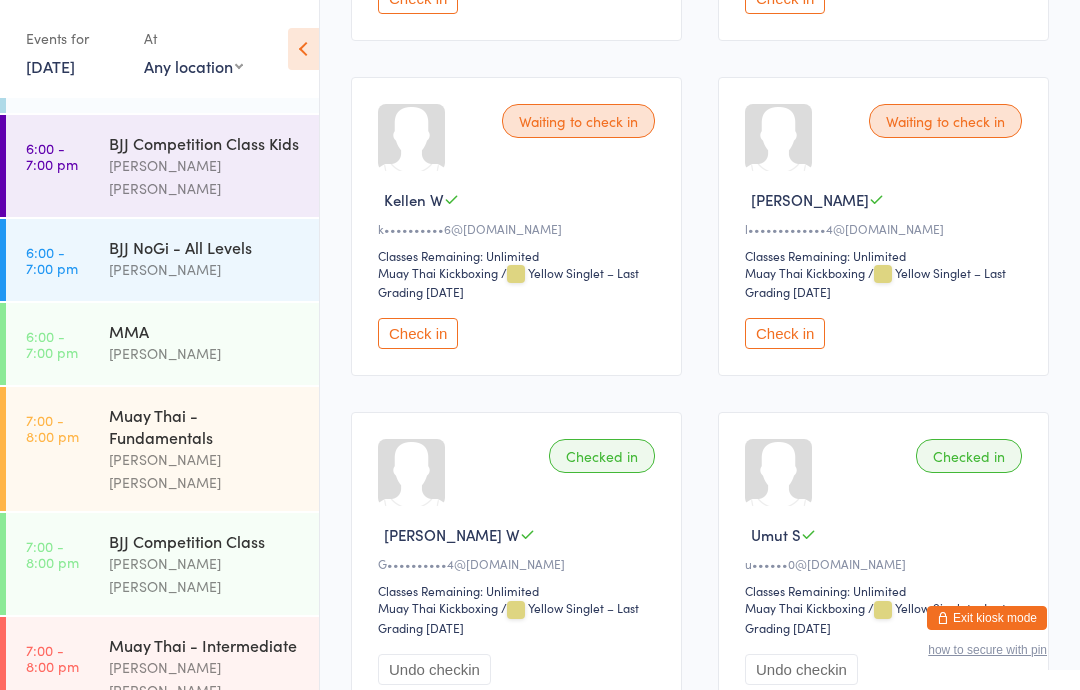click on "Check in" at bounding box center [418, 333] 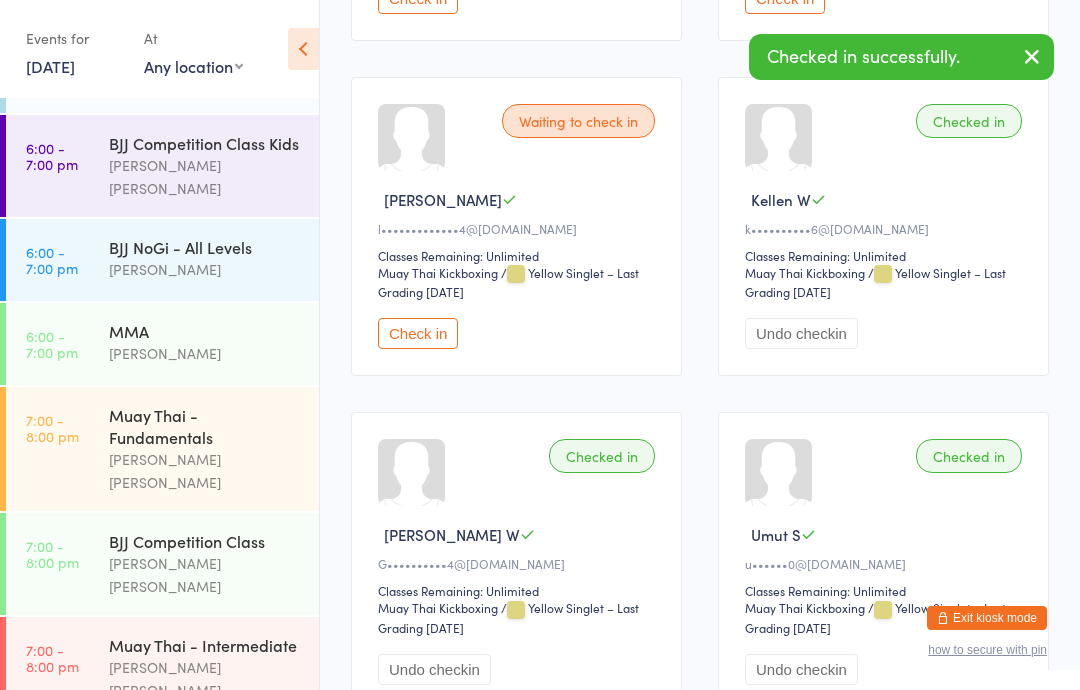 click on "Check in" at bounding box center (418, 333) 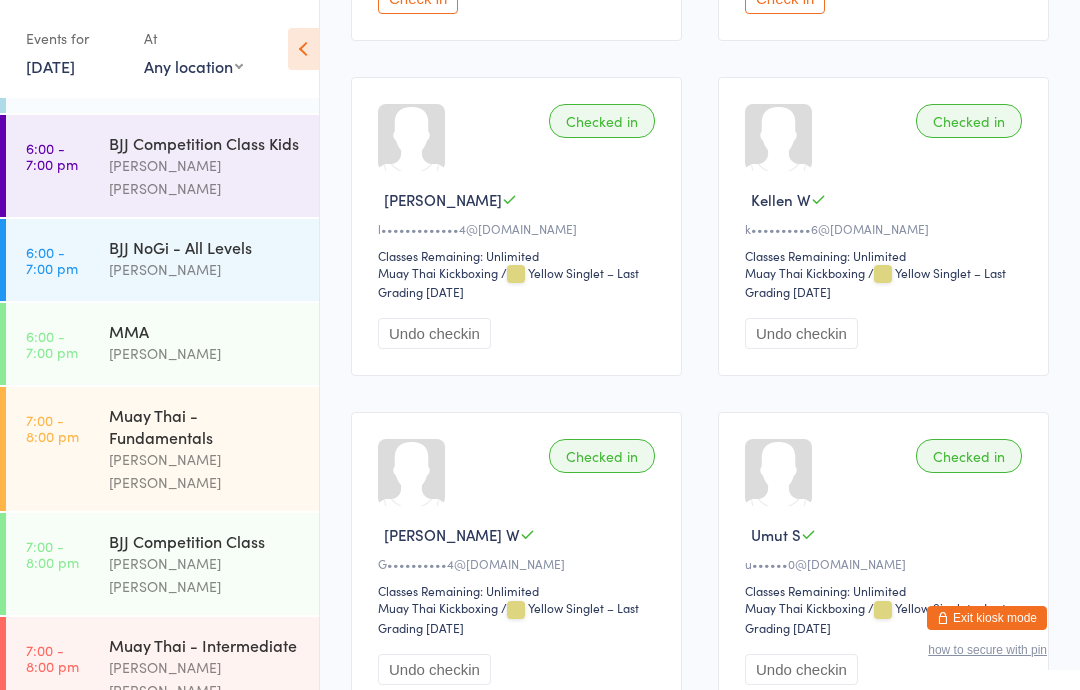 click on "Muay Thai - Intermediate" at bounding box center (205, 645) 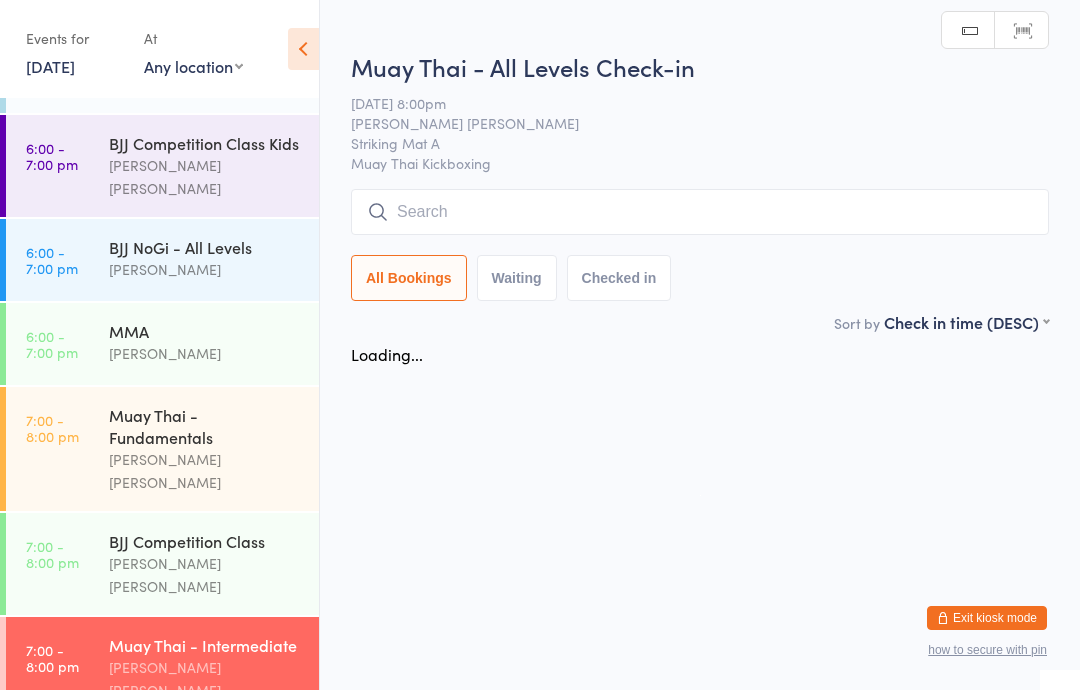 scroll, scrollTop: 0, scrollLeft: 0, axis: both 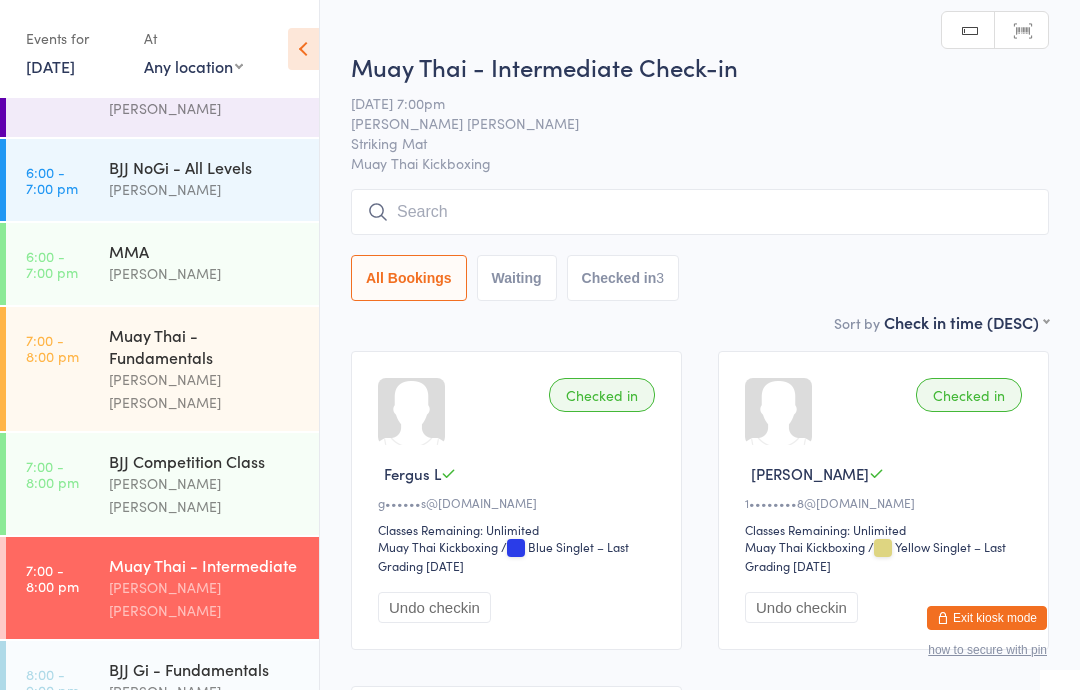 click on "[PERSON_NAME] [PERSON_NAME]" at bounding box center [205, 807] 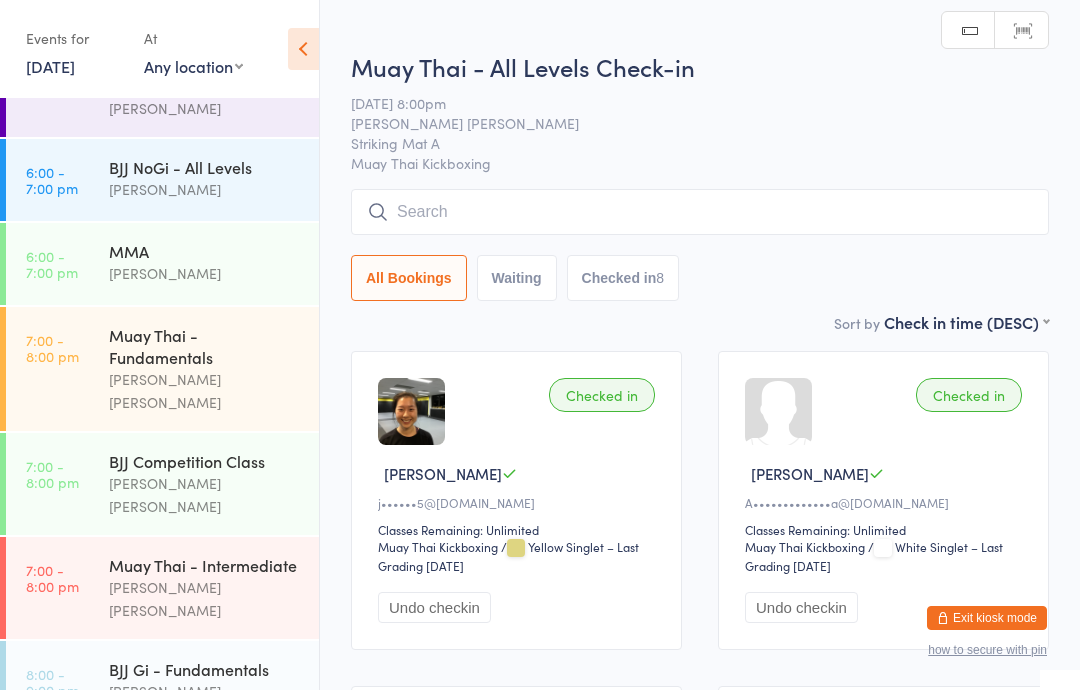 click at bounding box center [700, 212] 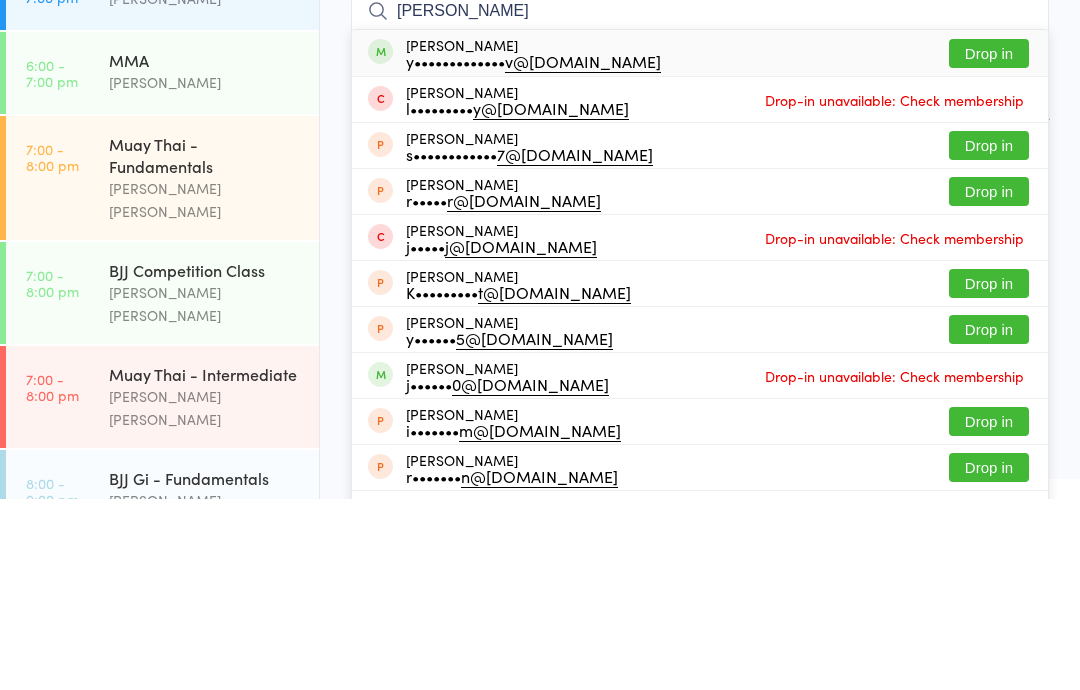 type on "[PERSON_NAME]" 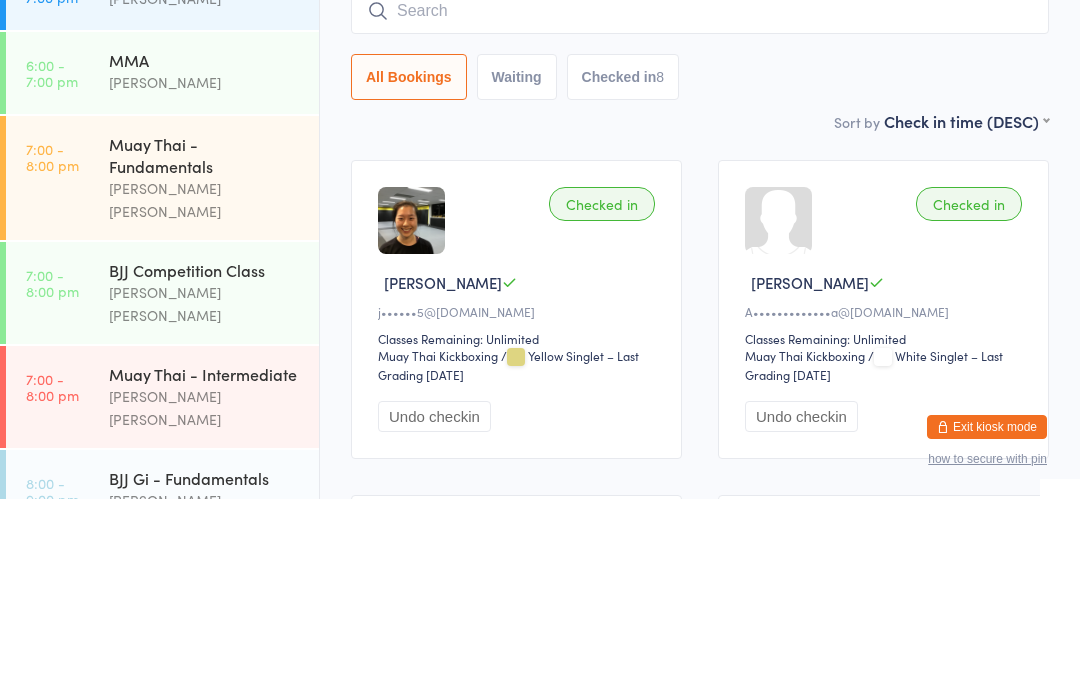 scroll, scrollTop: 191, scrollLeft: 0, axis: vertical 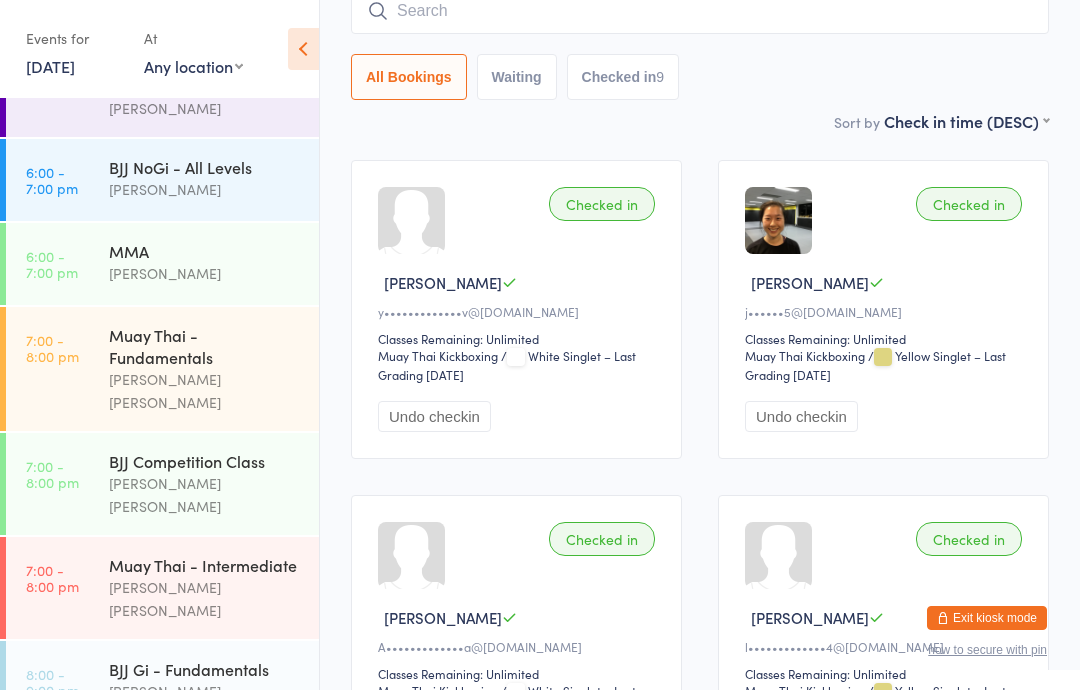 click on "BJJ Gi - Fundamentals" at bounding box center (205, 669) 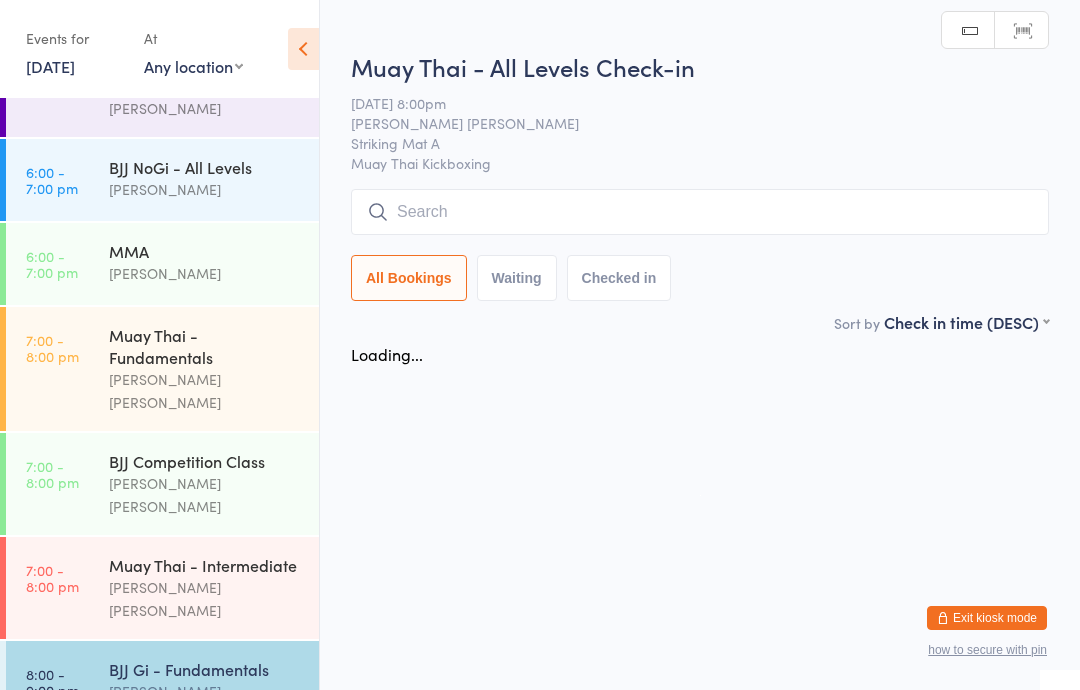 scroll, scrollTop: 0, scrollLeft: 0, axis: both 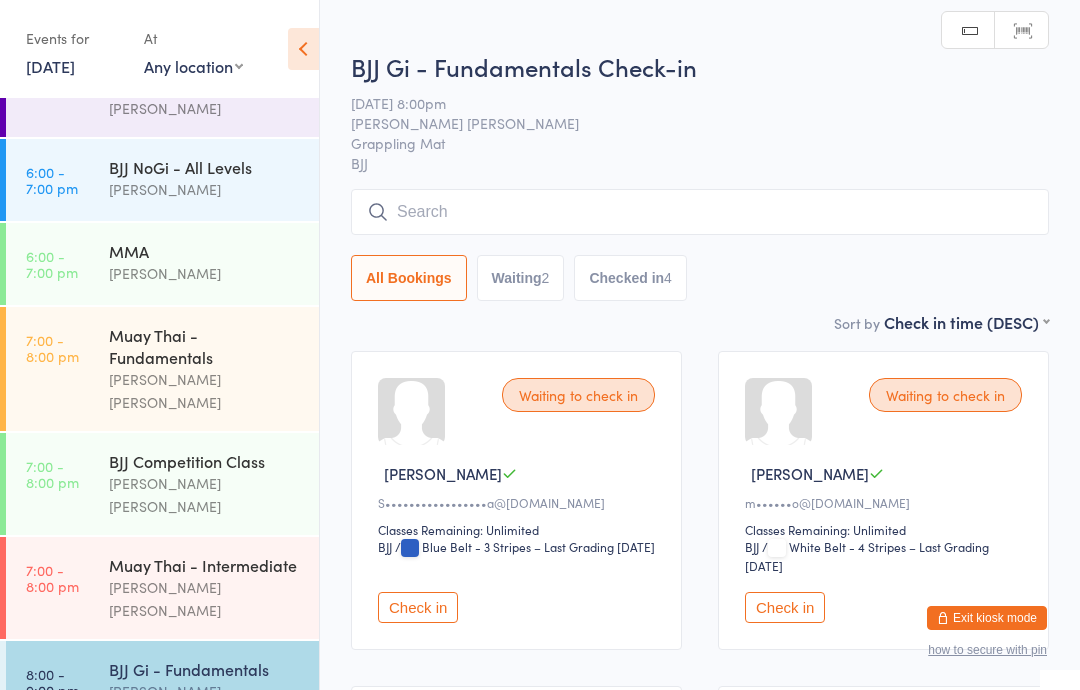 click on "Check in" at bounding box center [785, 607] 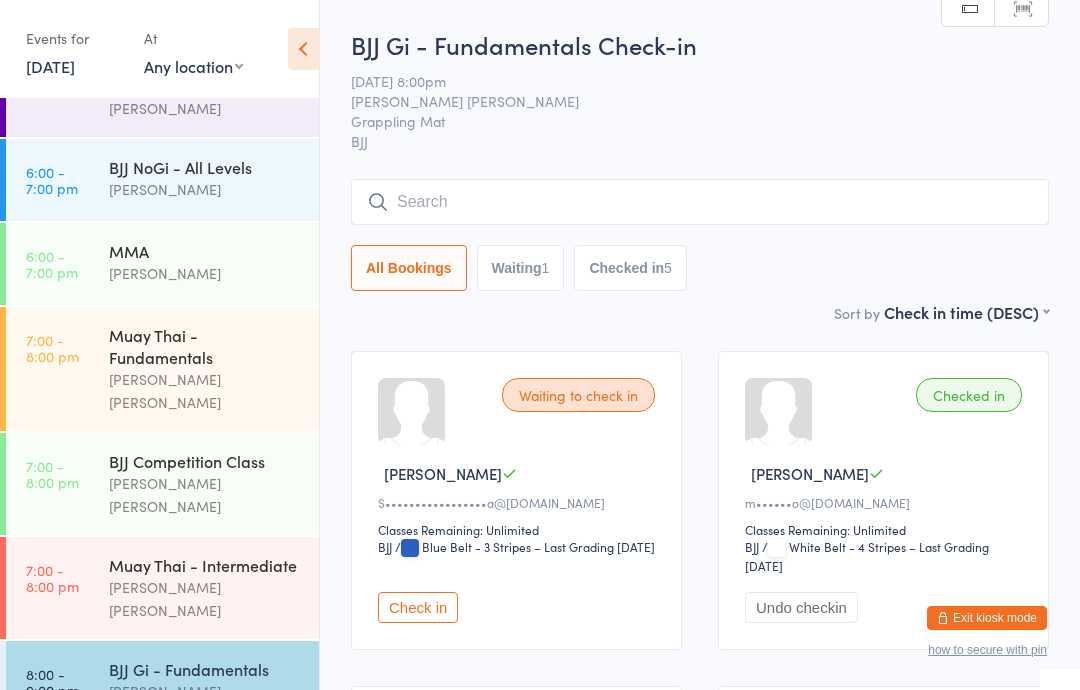 click on "Muay Thai - Fundamentals" at bounding box center (205, 346) 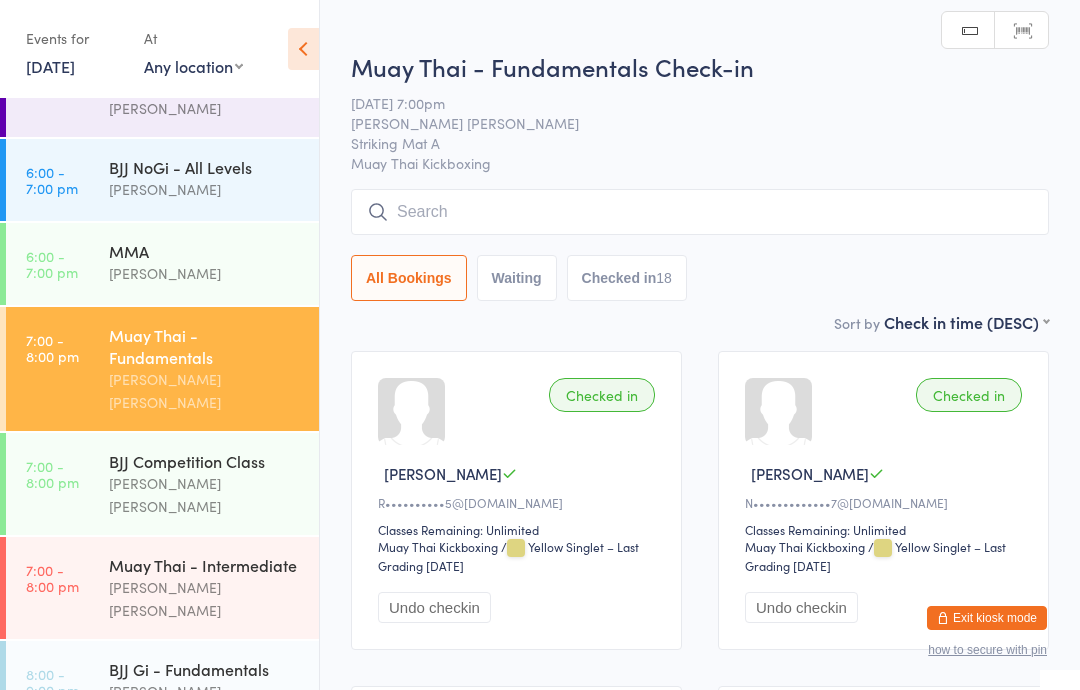 click on "[PERSON_NAME] [PERSON_NAME]" at bounding box center [205, 807] 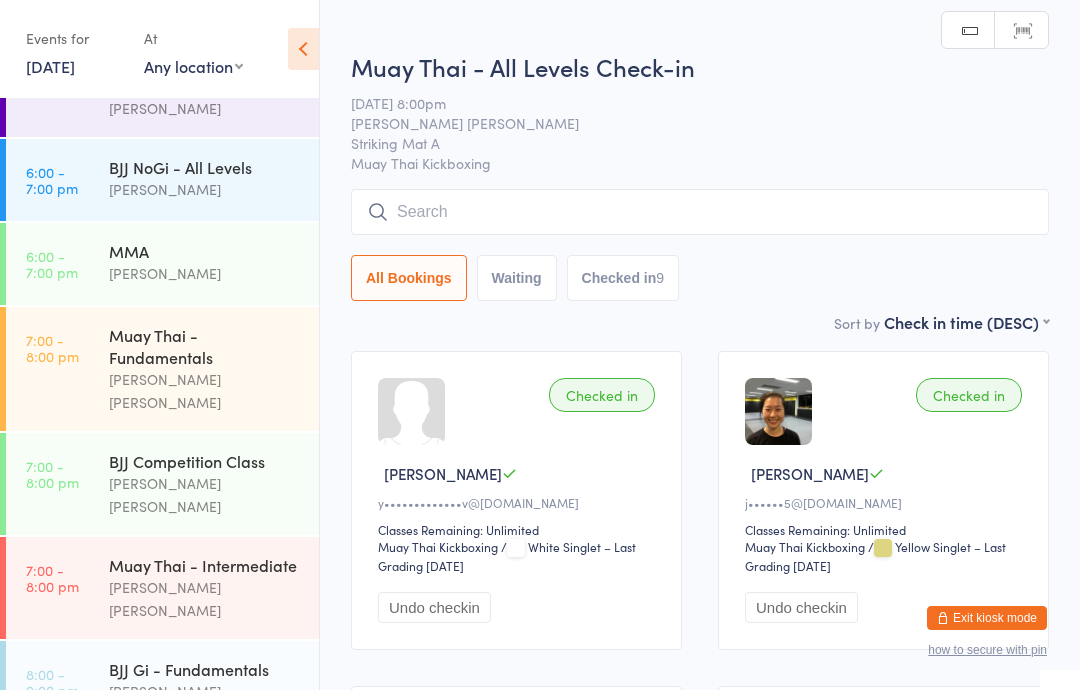 click at bounding box center (700, 212) 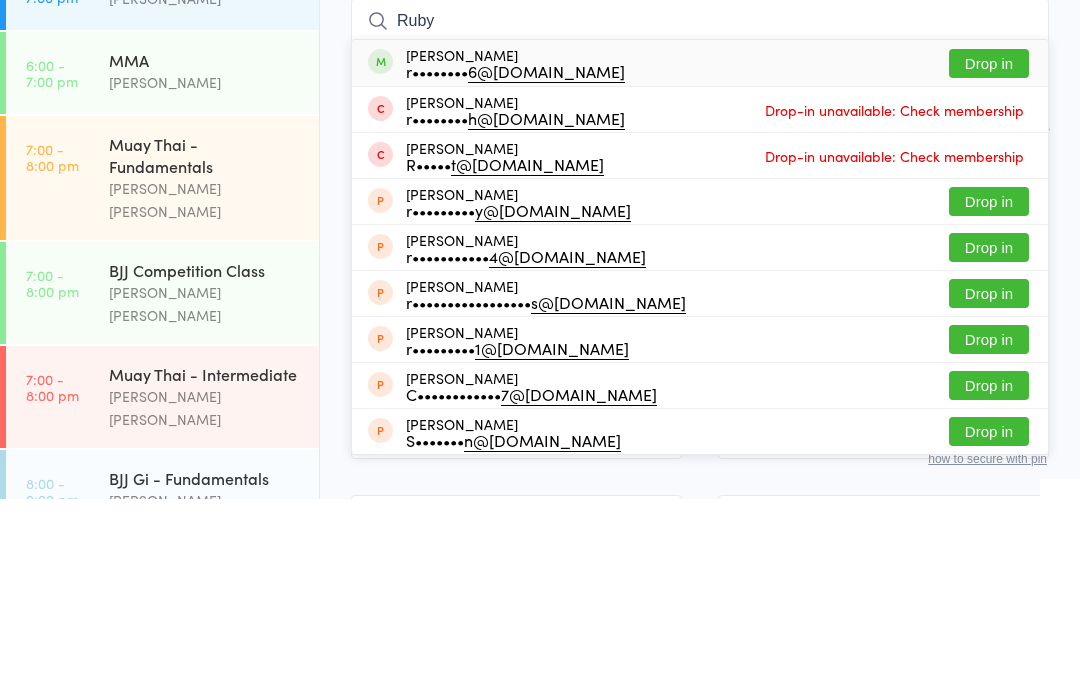 type on "Ruby" 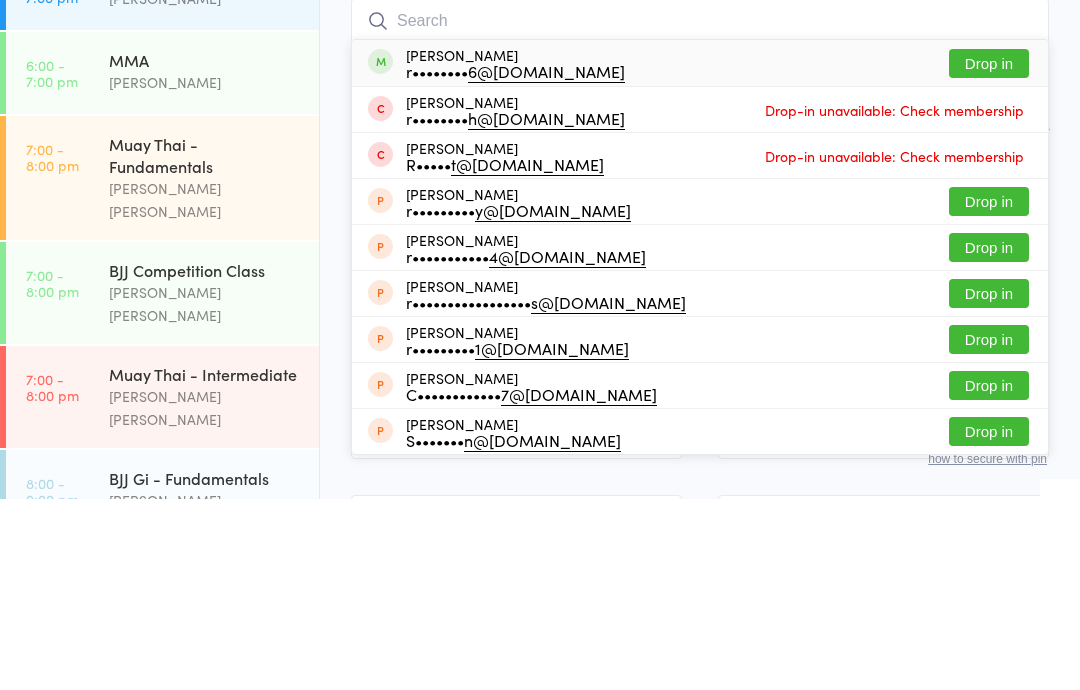 scroll, scrollTop: 191, scrollLeft: 0, axis: vertical 